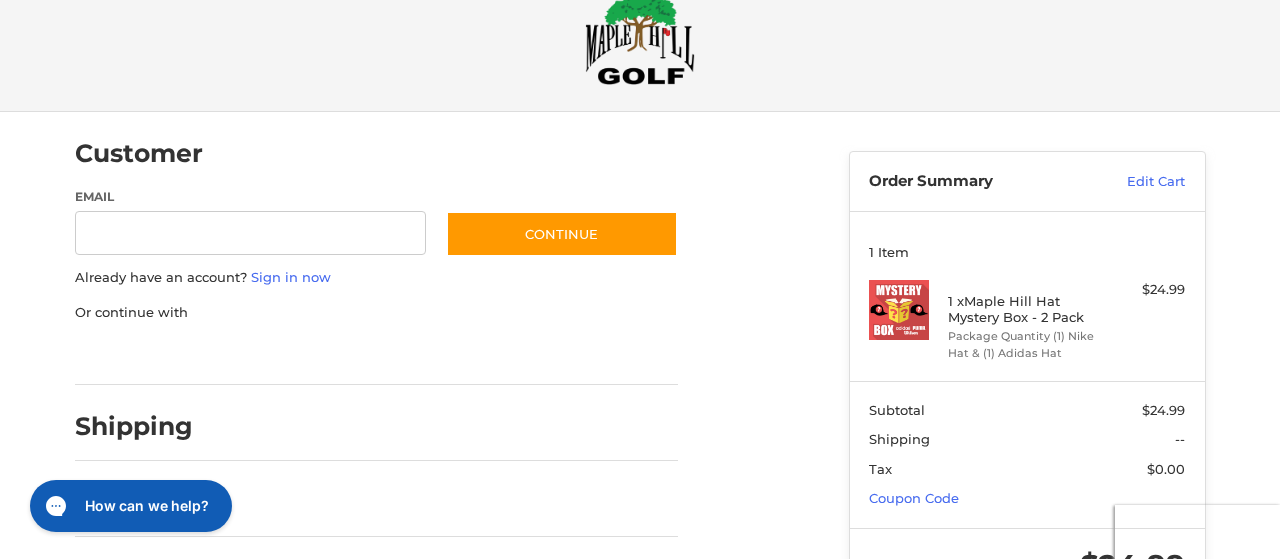 scroll, scrollTop: 0, scrollLeft: 0, axis: both 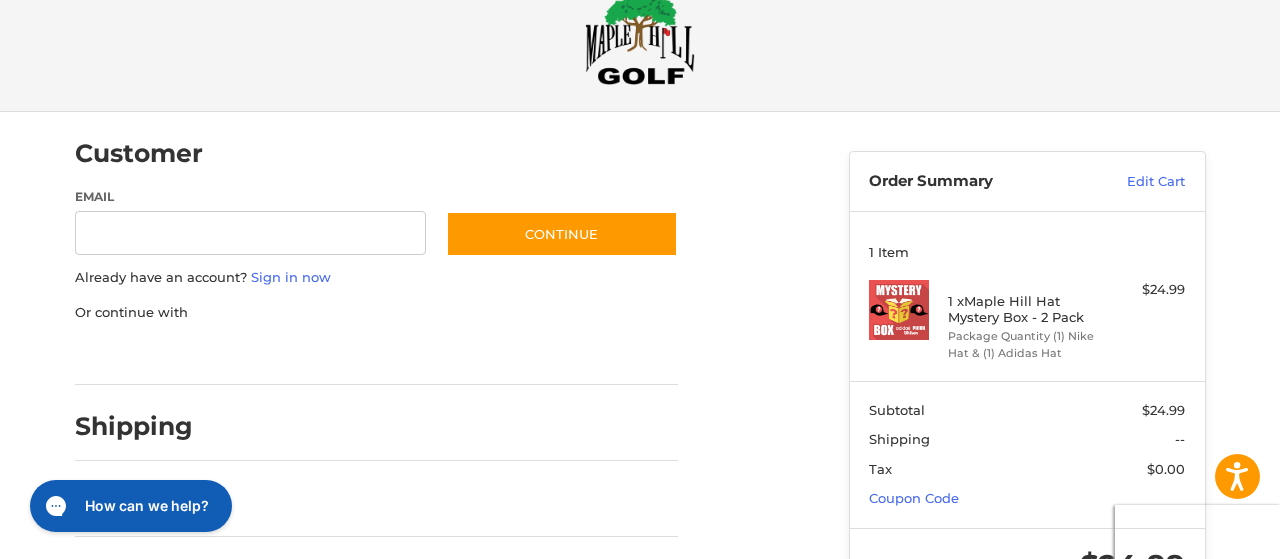 click on "Email" at bounding box center [251, 233] 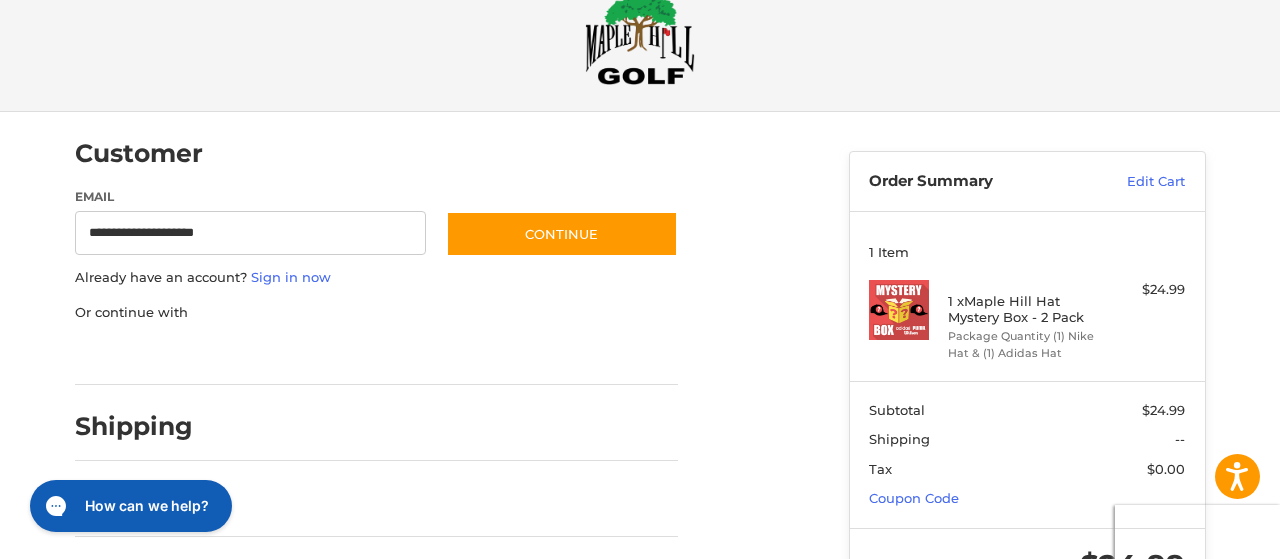type on "**********" 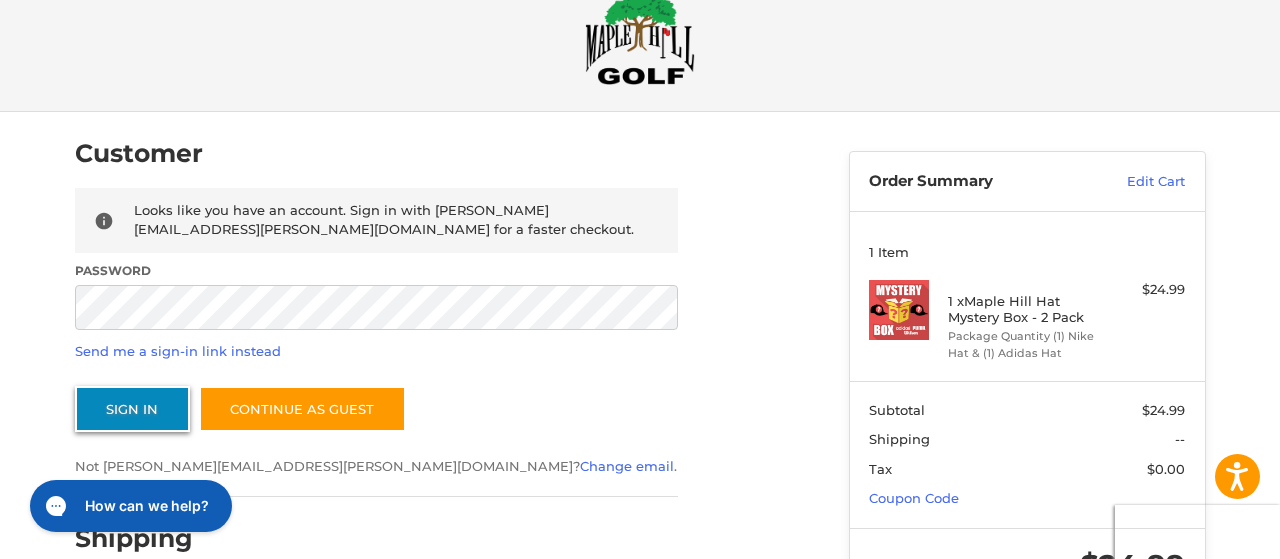 click on "Sign In" at bounding box center (132, 409) 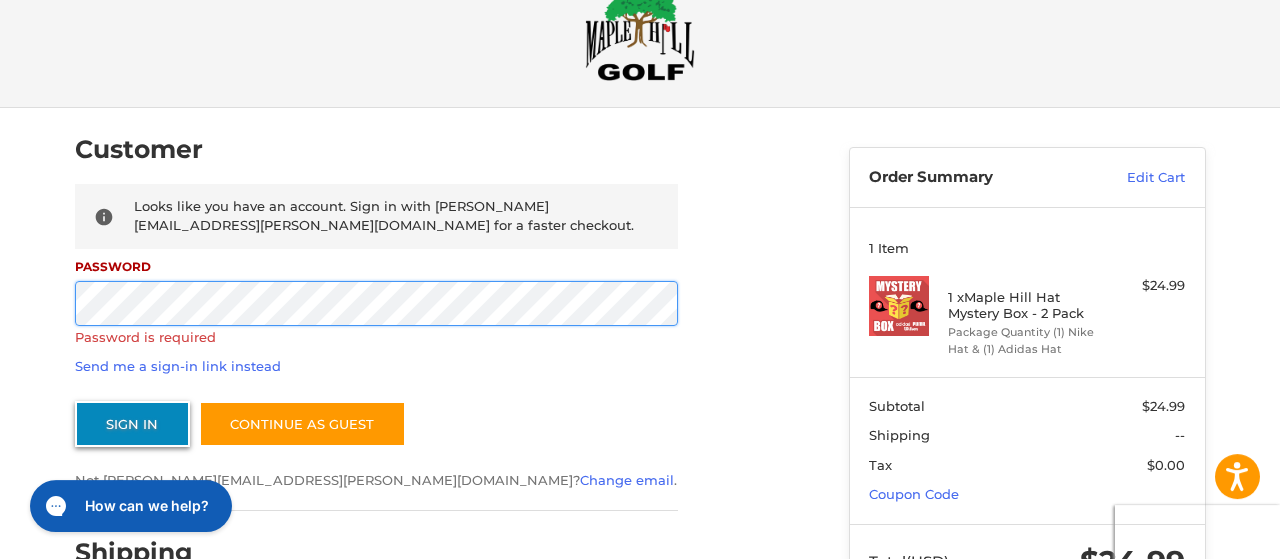 scroll, scrollTop: 53, scrollLeft: 0, axis: vertical 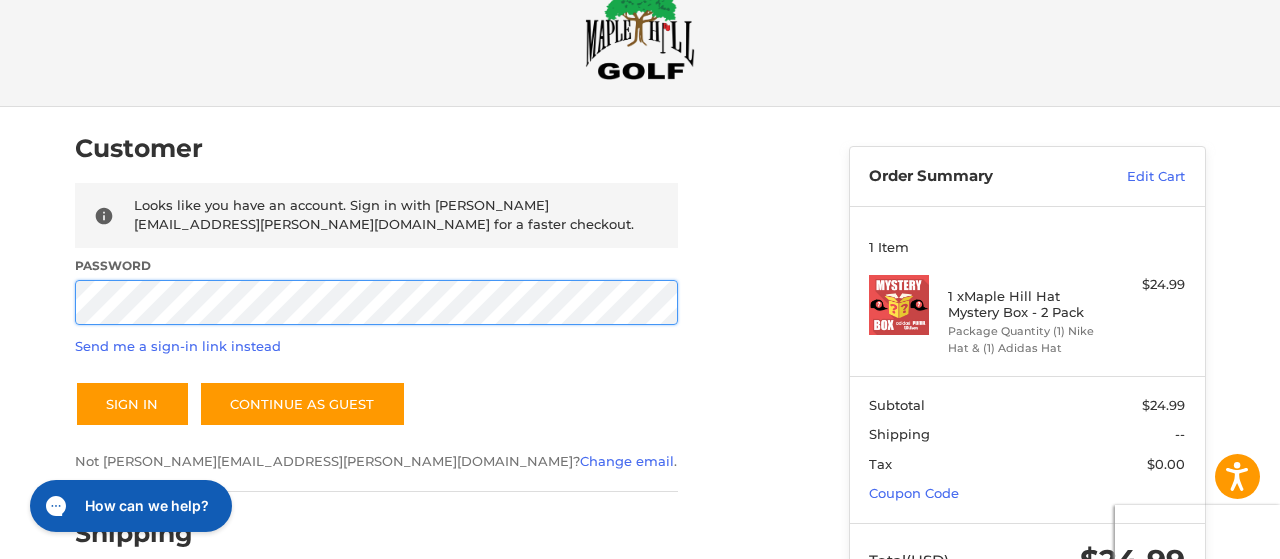 click on "Sign In" at bounding box center (132, 404) 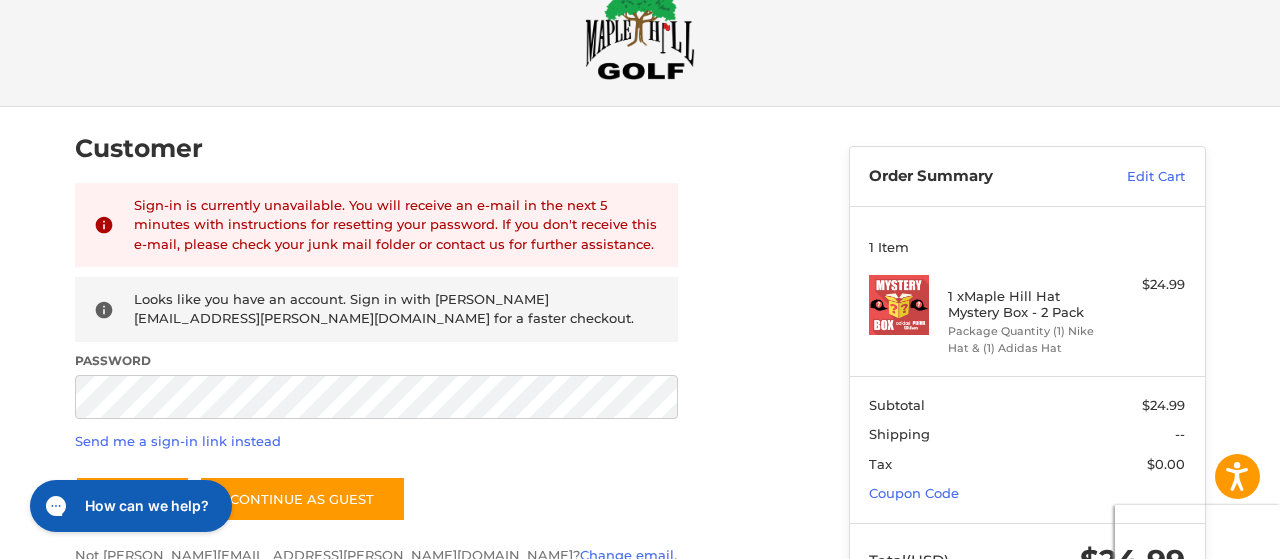 click on "Sign-in is currently unavailable. You will receive an e-mail in the next 5 minutes with instructions for resetting your password. If you don't receive this e-mail, please check your junk mail folder or contact us for further assistance. Looks like you have an account. Sign in with tim.fincham@gmail.com for a faster checkout. Password Send me a sign-in link instead Sign In Continue as guest Not tim.fincham@gmail.com?  Change email ." at bounding box center [376, 374] 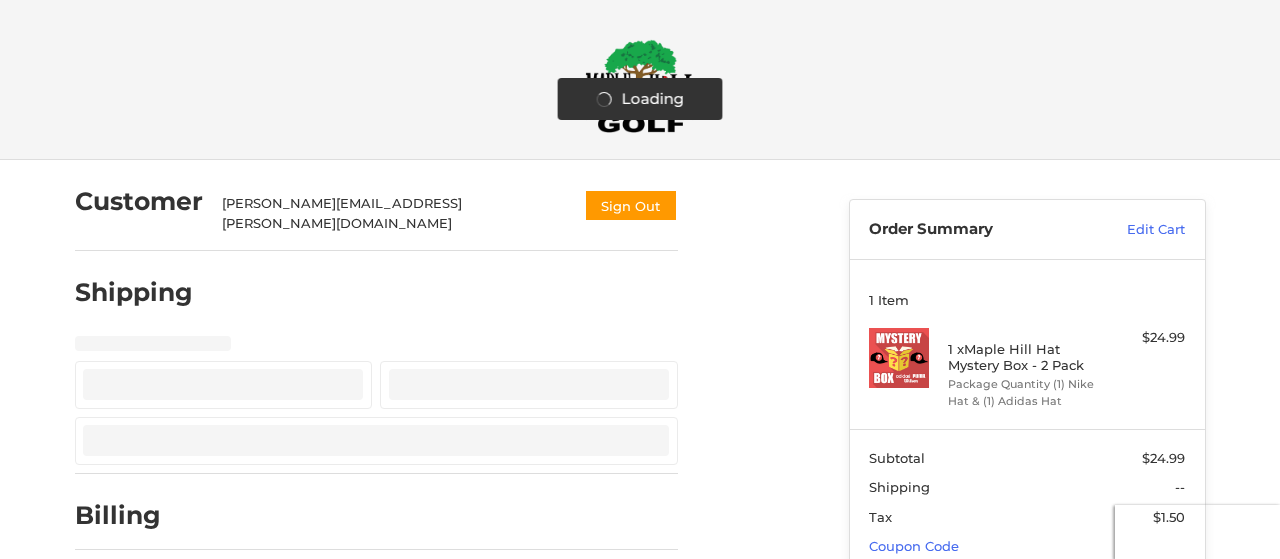 scroll, scrollTop: 0, scrollLeft: 0, axis: both 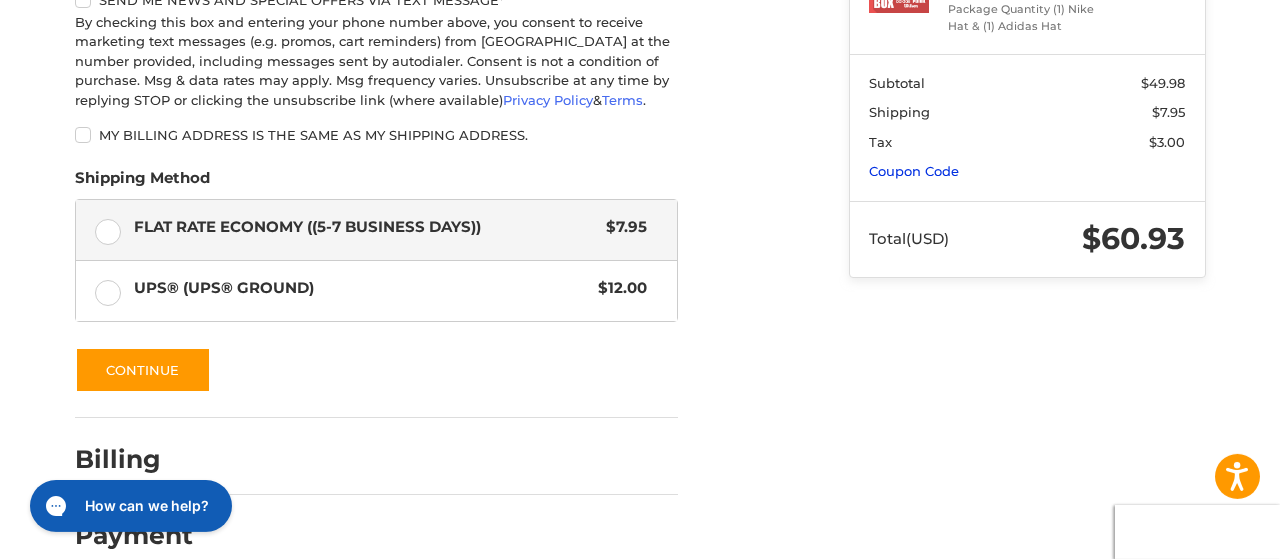 click on "Coupon Code" at bounding box center (914, 171) 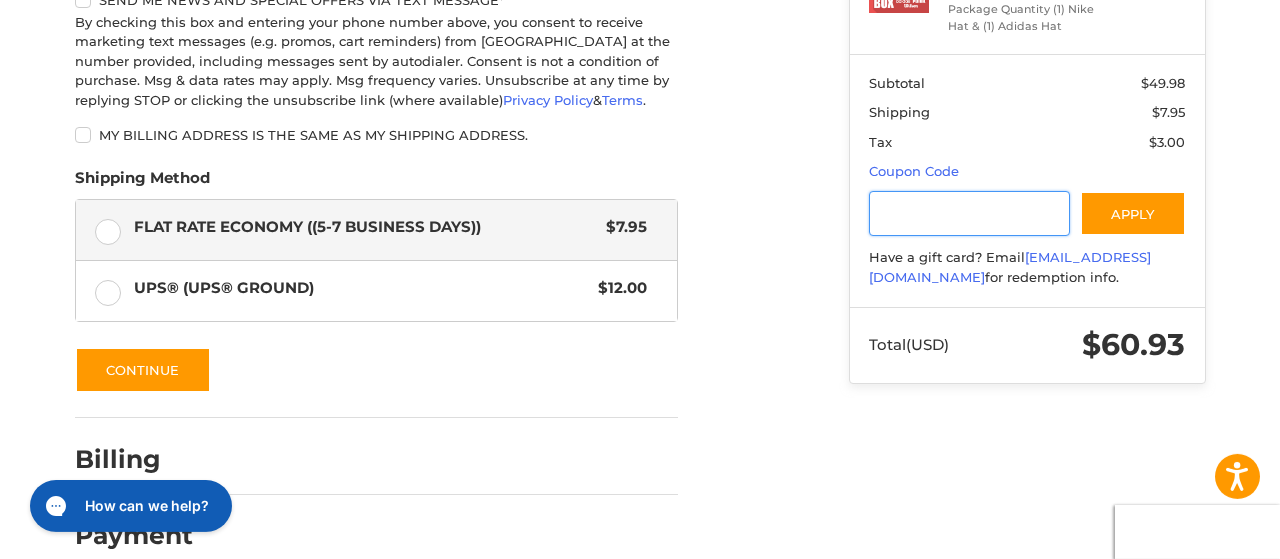 click at bounding box center [969, 213] 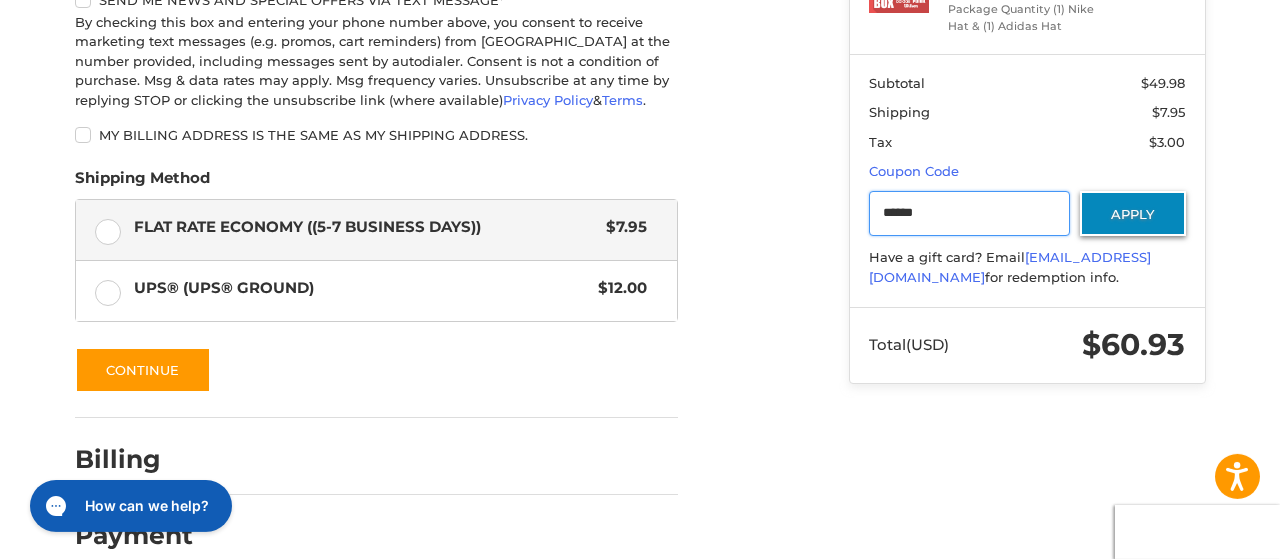 type on "******" 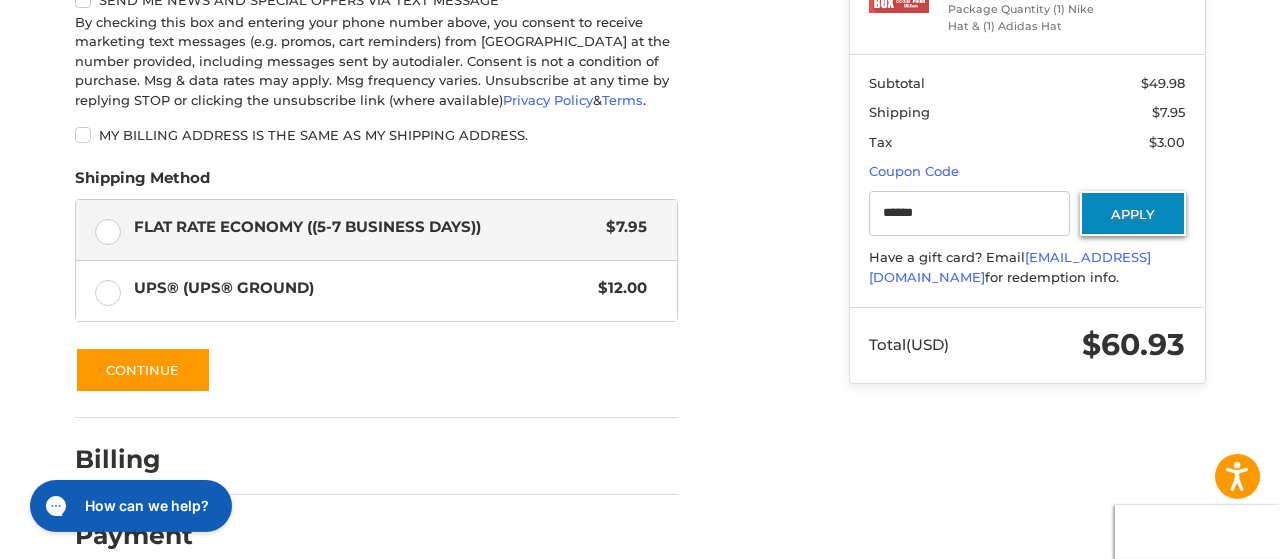 click on "Apply" at bounding box center [1133, 213] 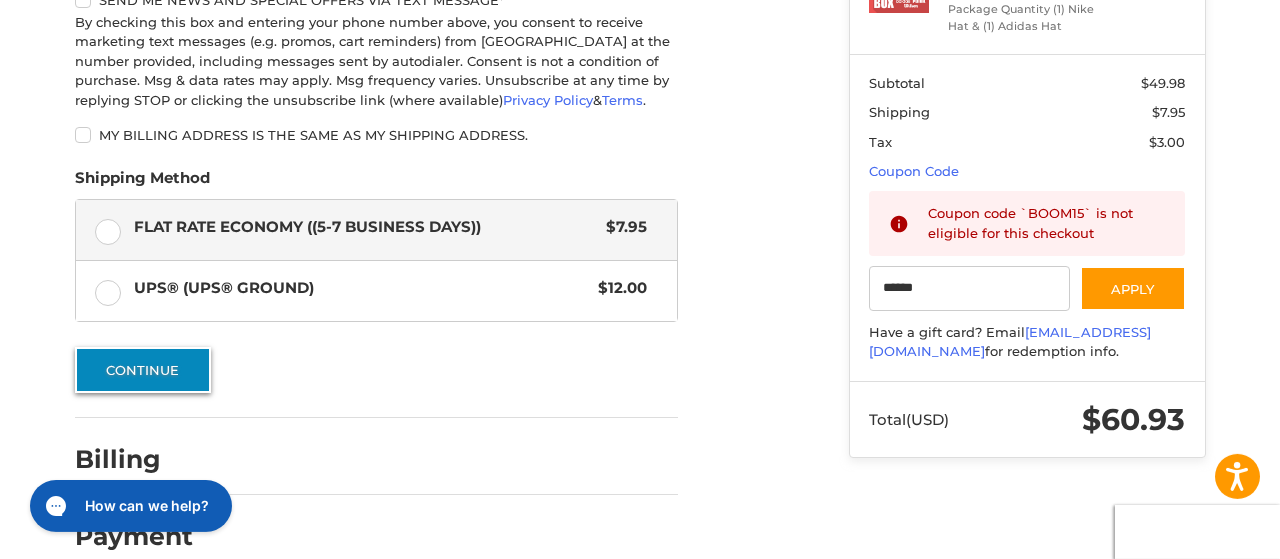 click on "Continue" at bounding box center (143, 370) 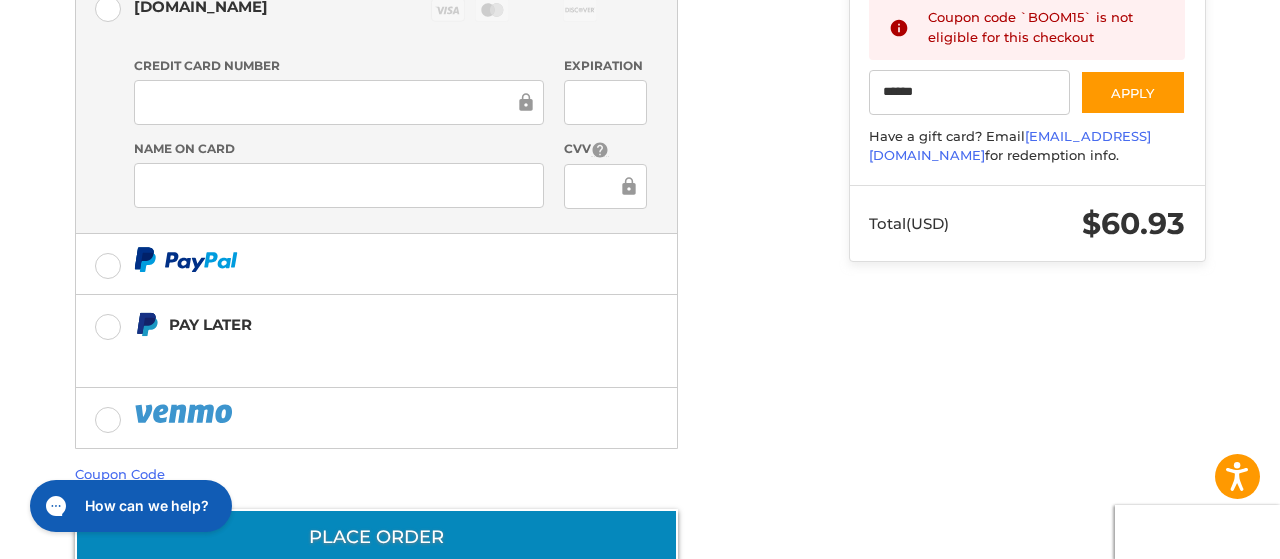 scroll, scrollTop: 686, scrollLeft: 0, axis: vertical 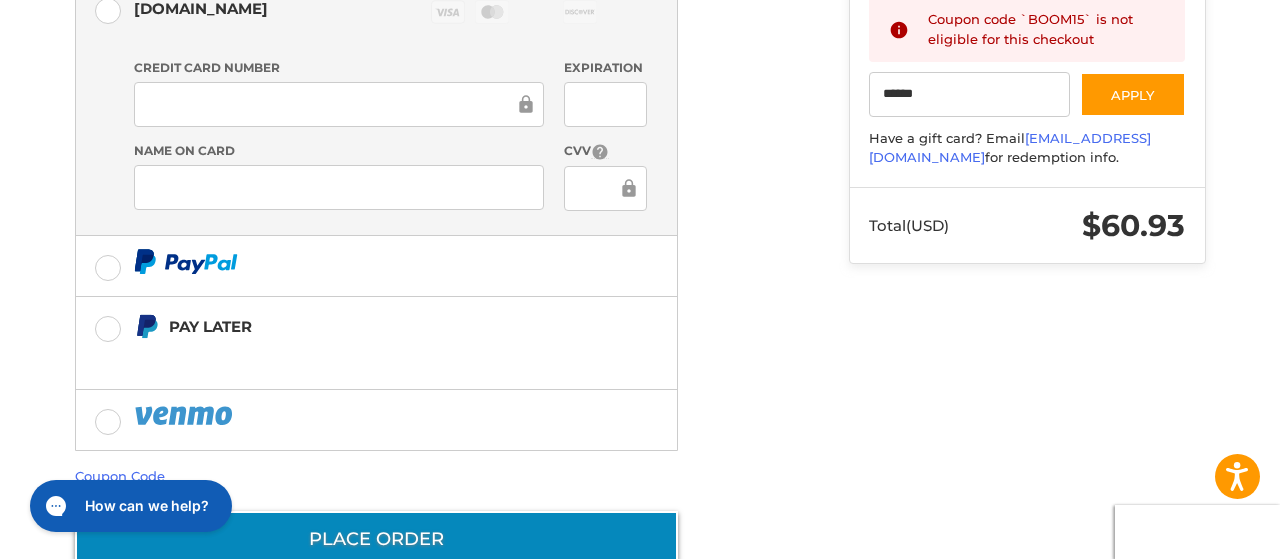 click on "Place Order" at bounding box center [376, 539] 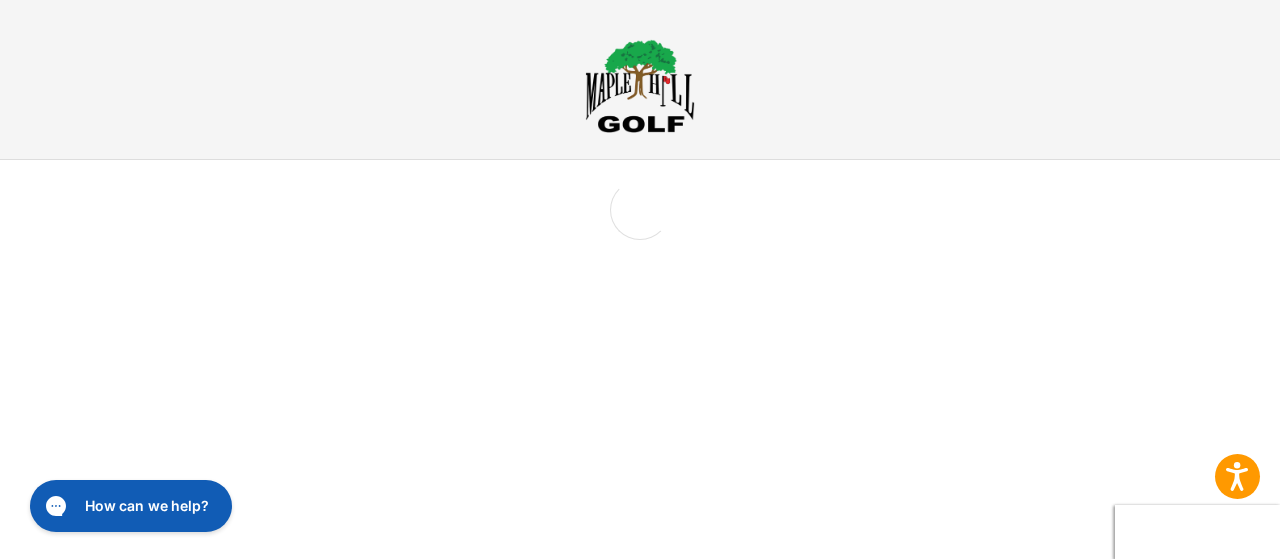 scroll, scrollTop: 0, scrollLeft: 0, axis: both 